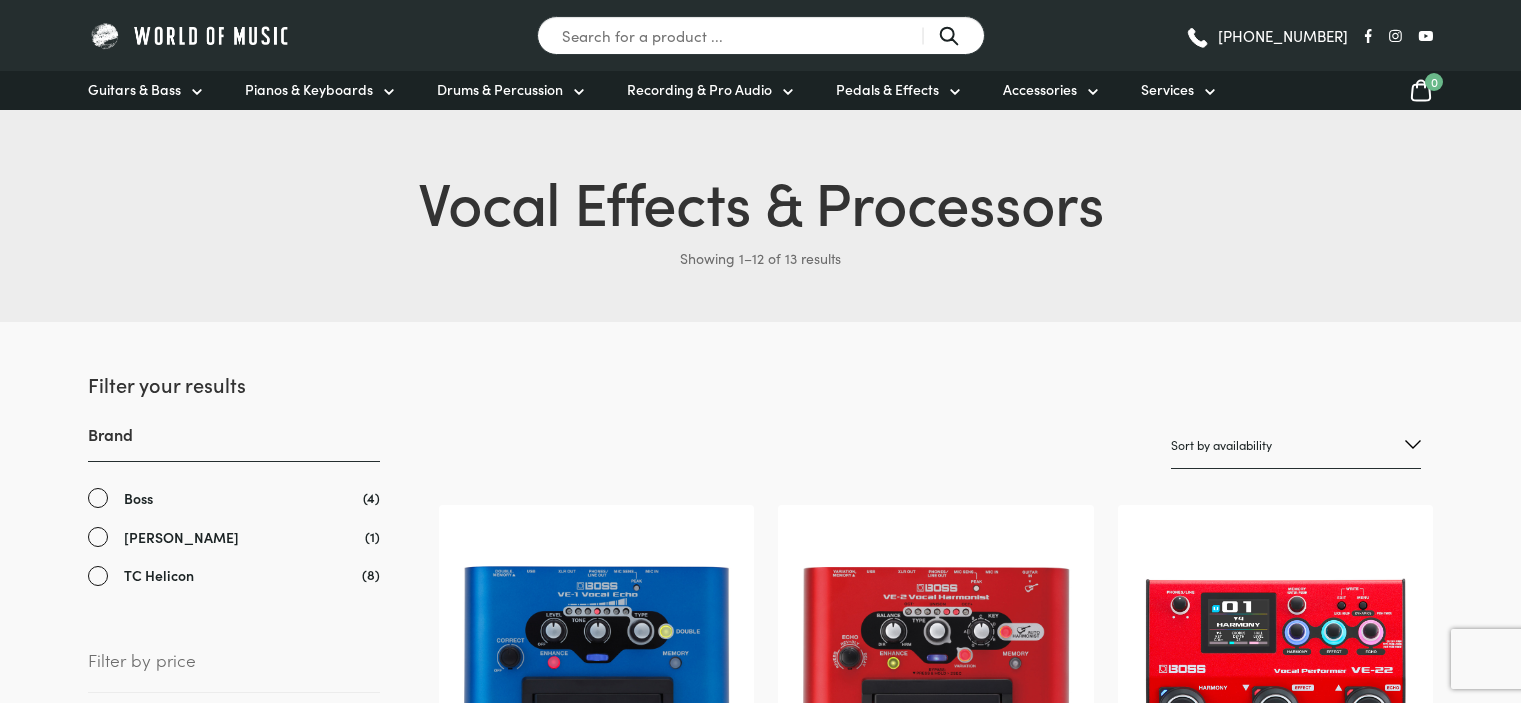 scroll, scrollTop: 1800, scrollLeft: 0, axis: vertical 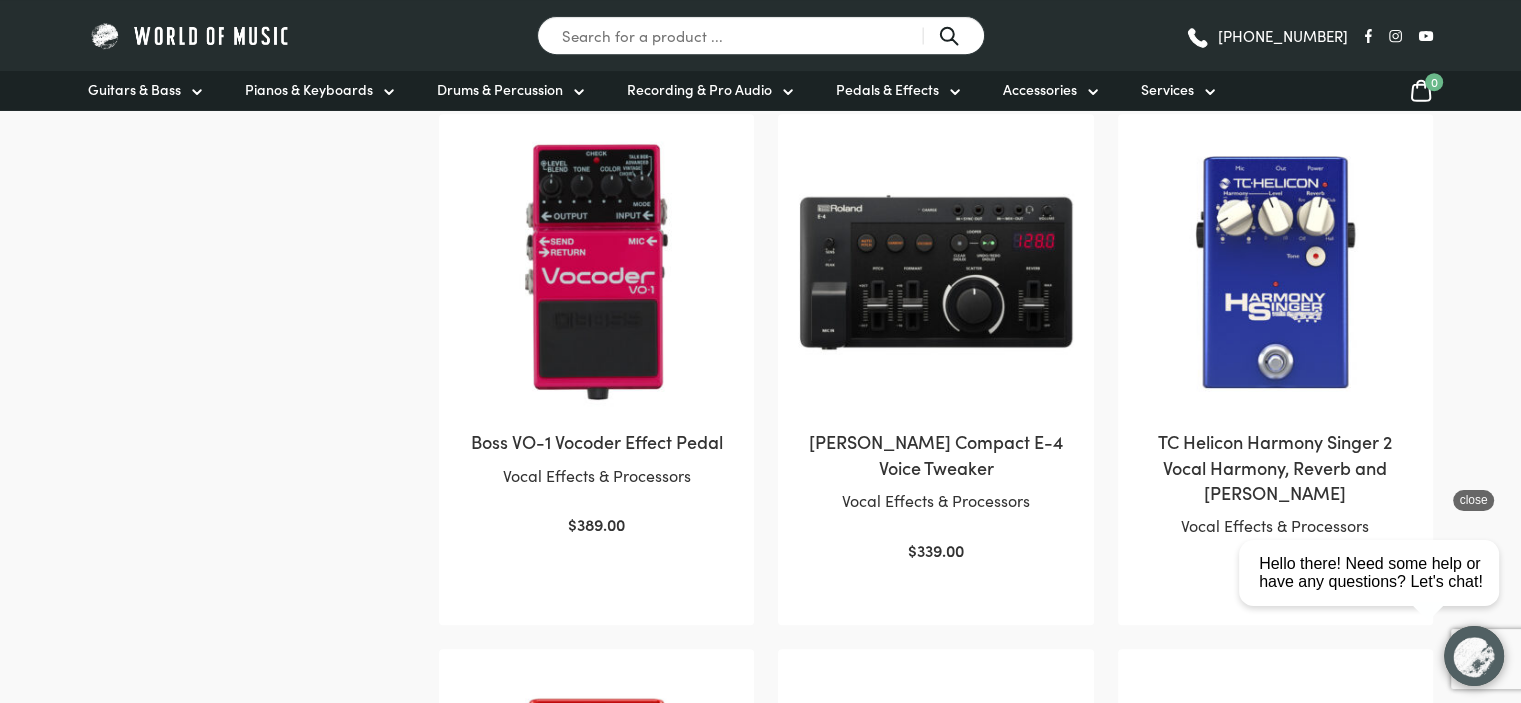 click on "close" at bounding box center (1473, 500) 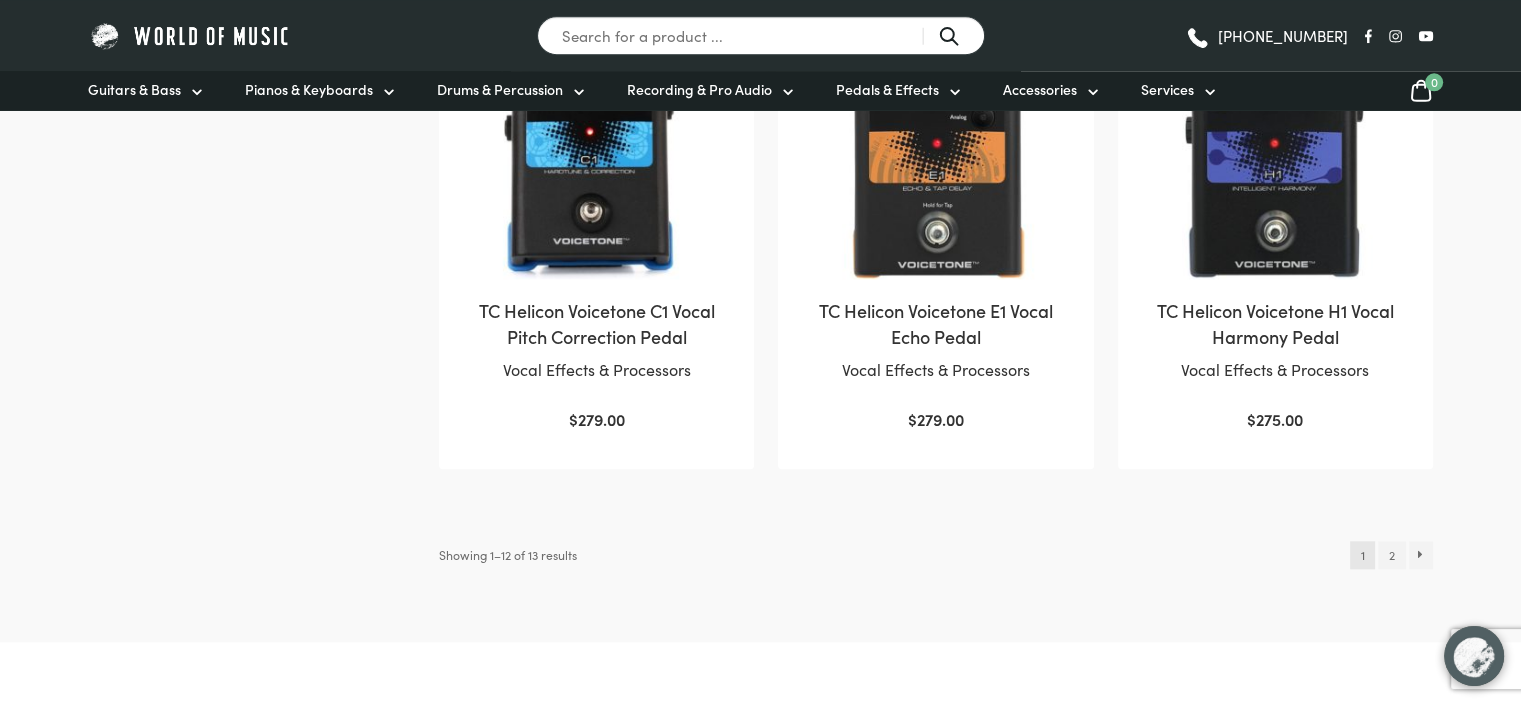 scroll, scrollTop: 2200, scrollLeft: 0, axis: vertical 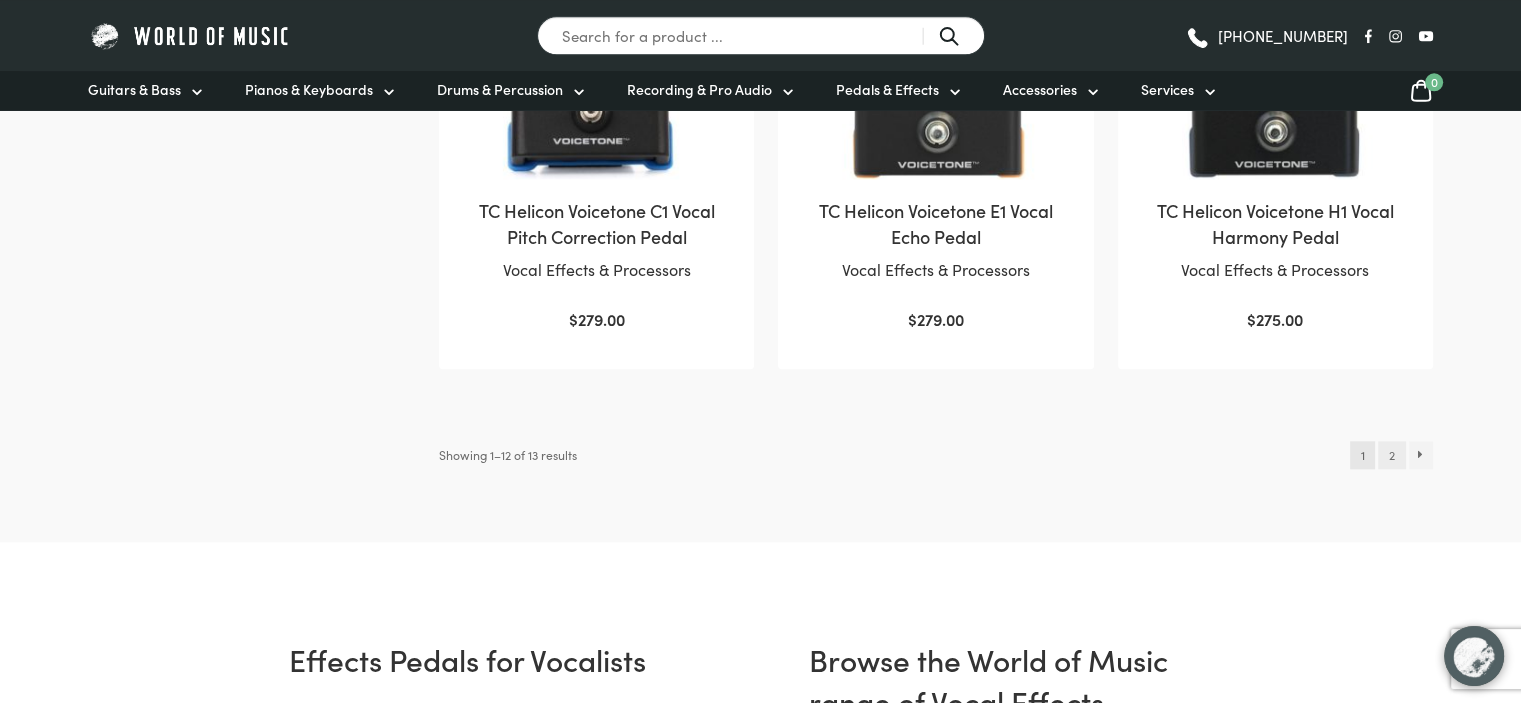click on "2" at bounding box center [1391, 455] 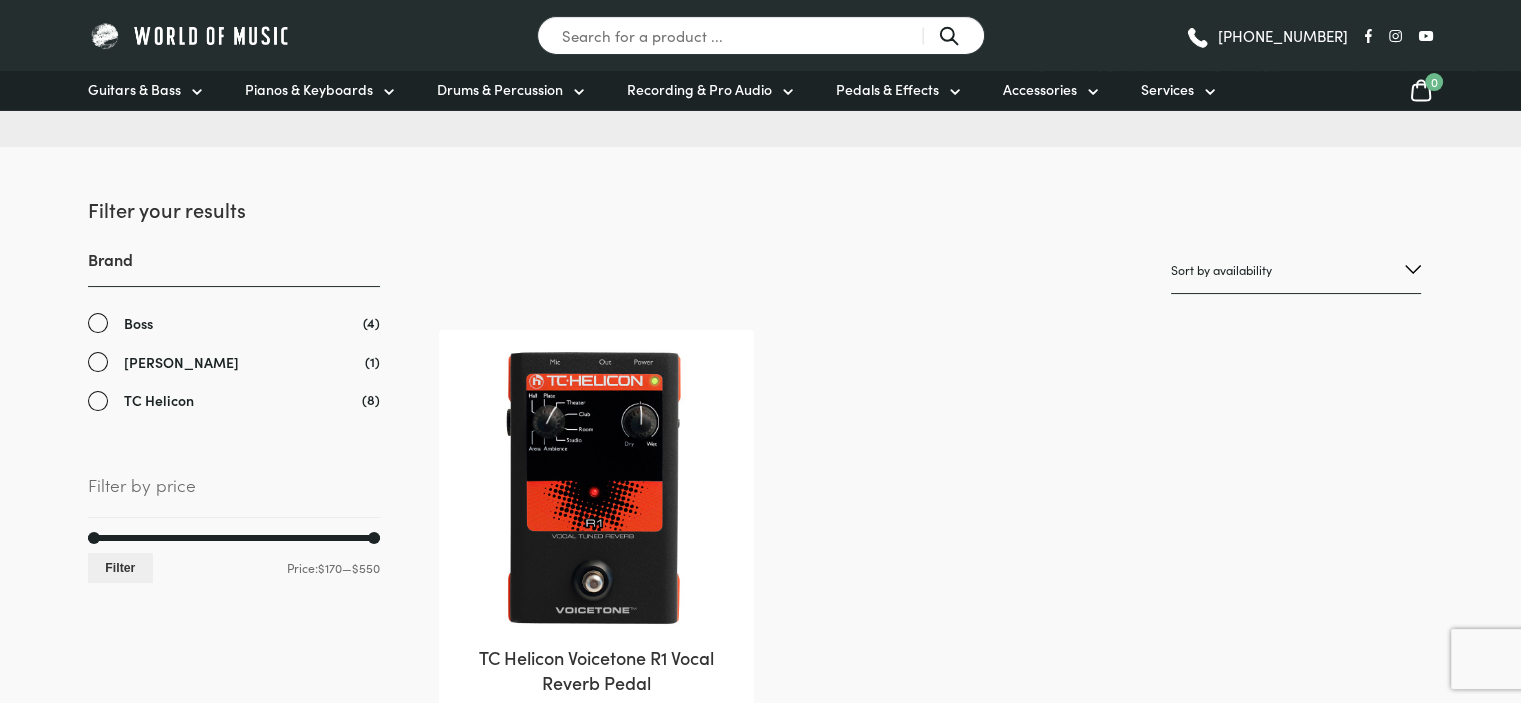 scroll, scrollTop: 200, scrollLeft: 0, axis: vertical 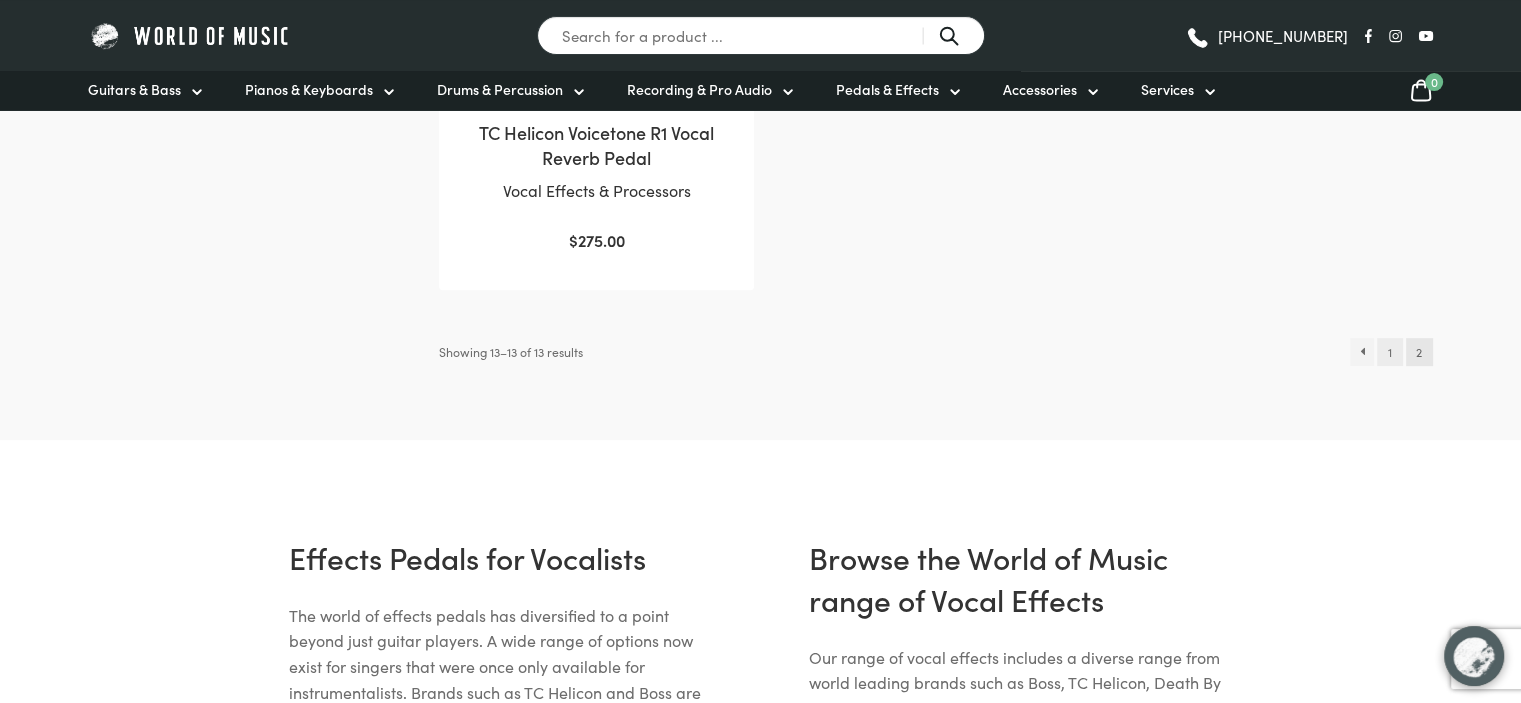 click on "1" at bounding box center [1389, 352] 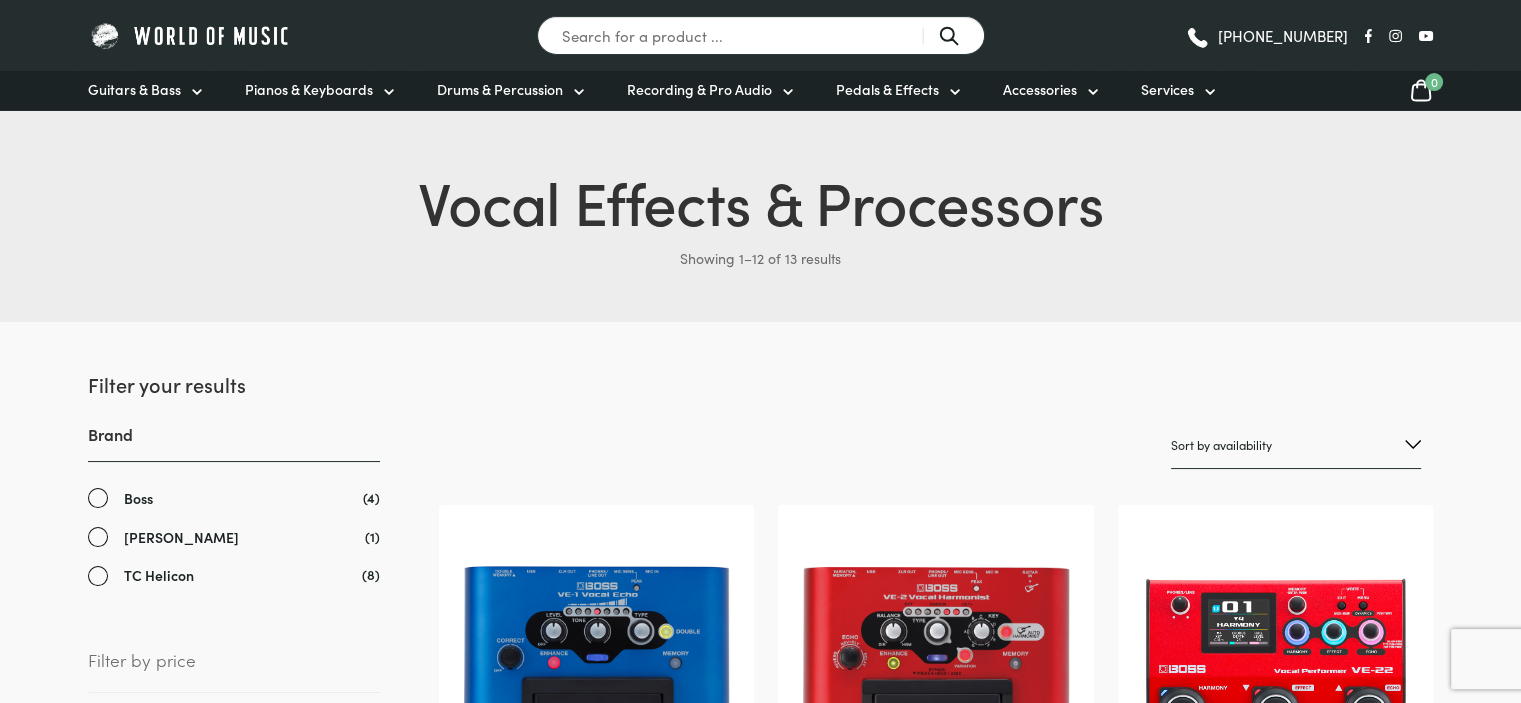 scroll, scrollTop: 0, scrollLeft: 0, axis: both 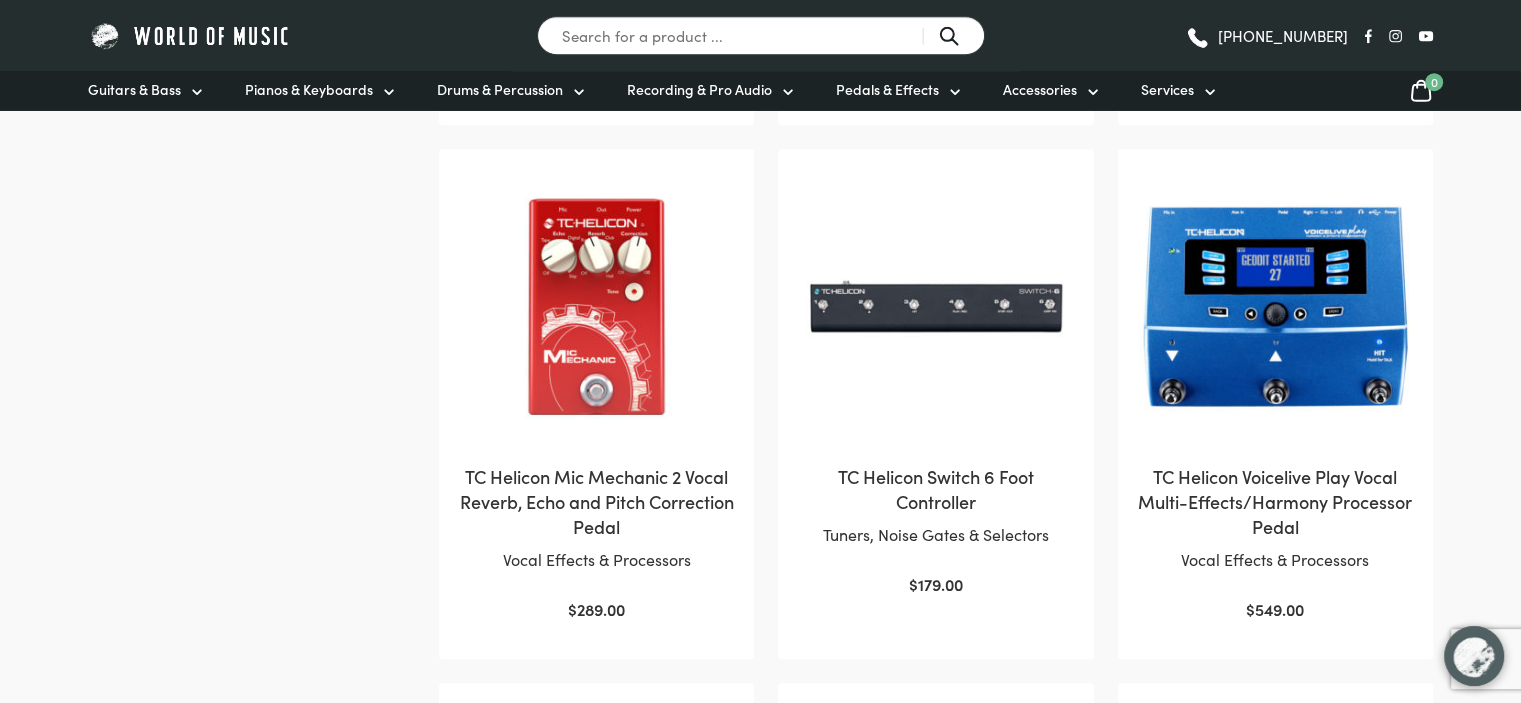 click at bounding box center (596, 306) 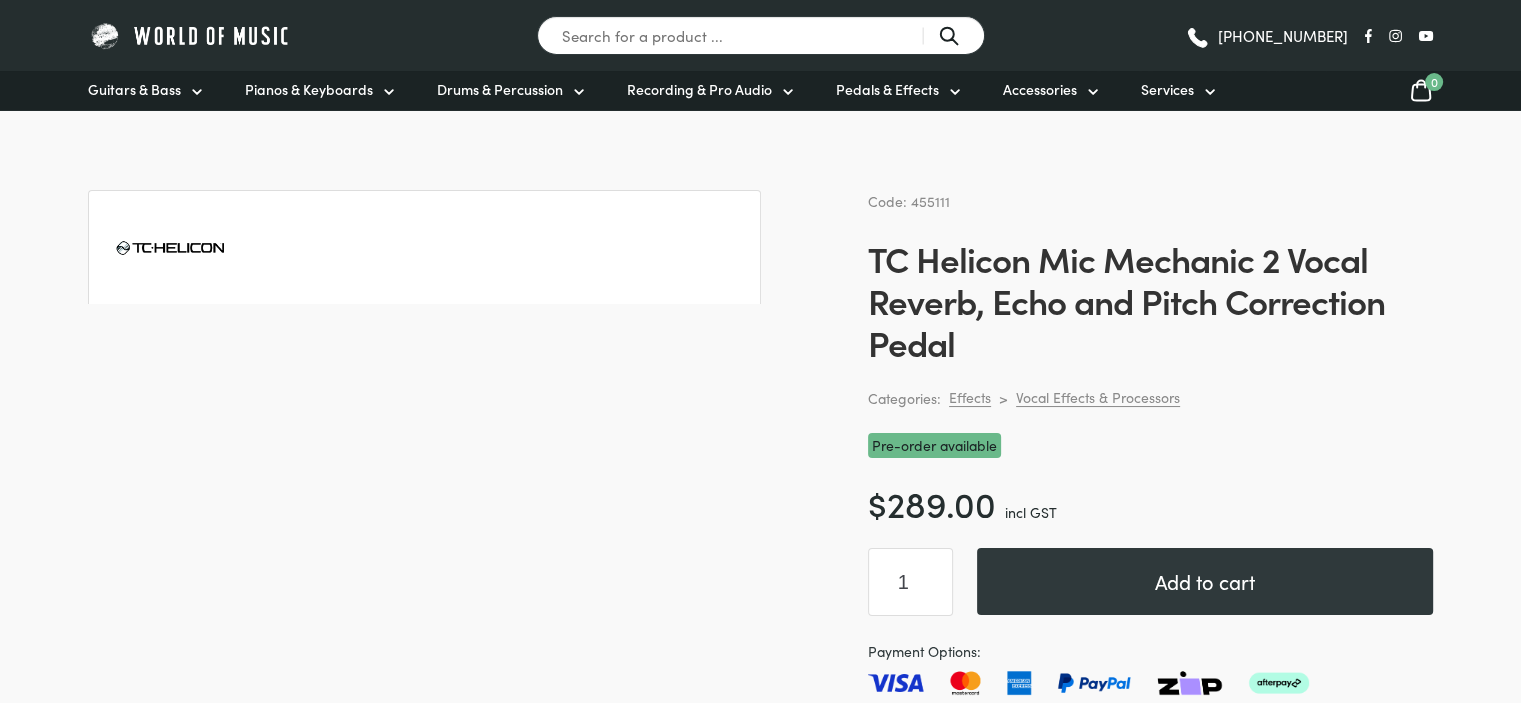 scroll, scrollTop: 0, scrollLeft: 0, axis: both 